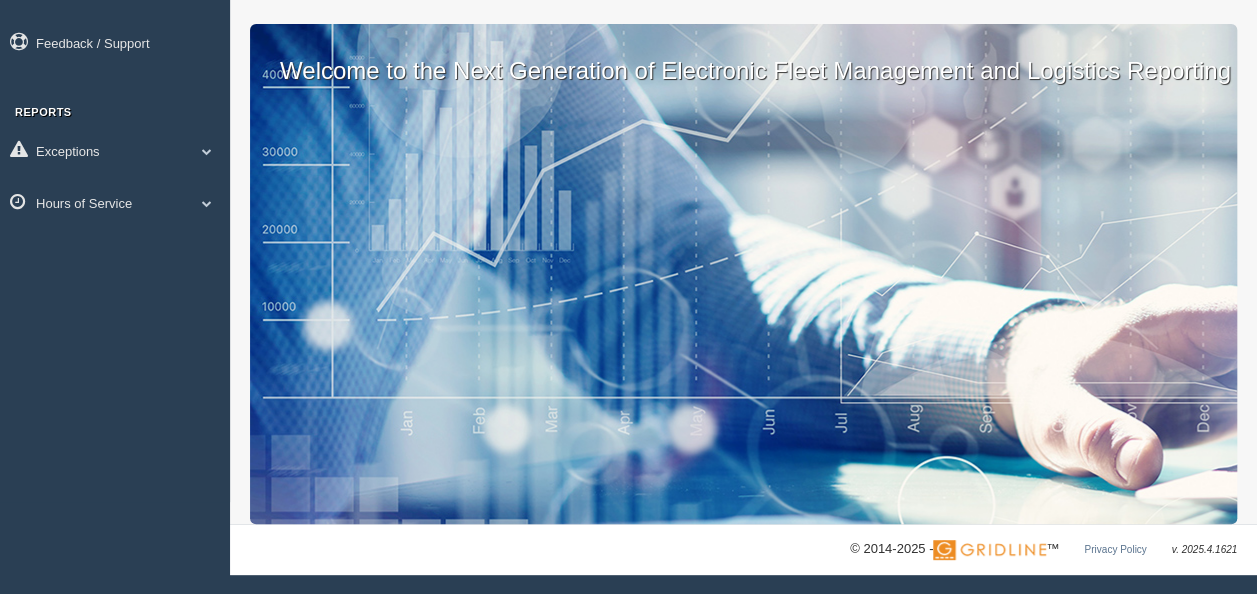 scroll, scrollTop: 0, scrollLeft: 0, axis: both 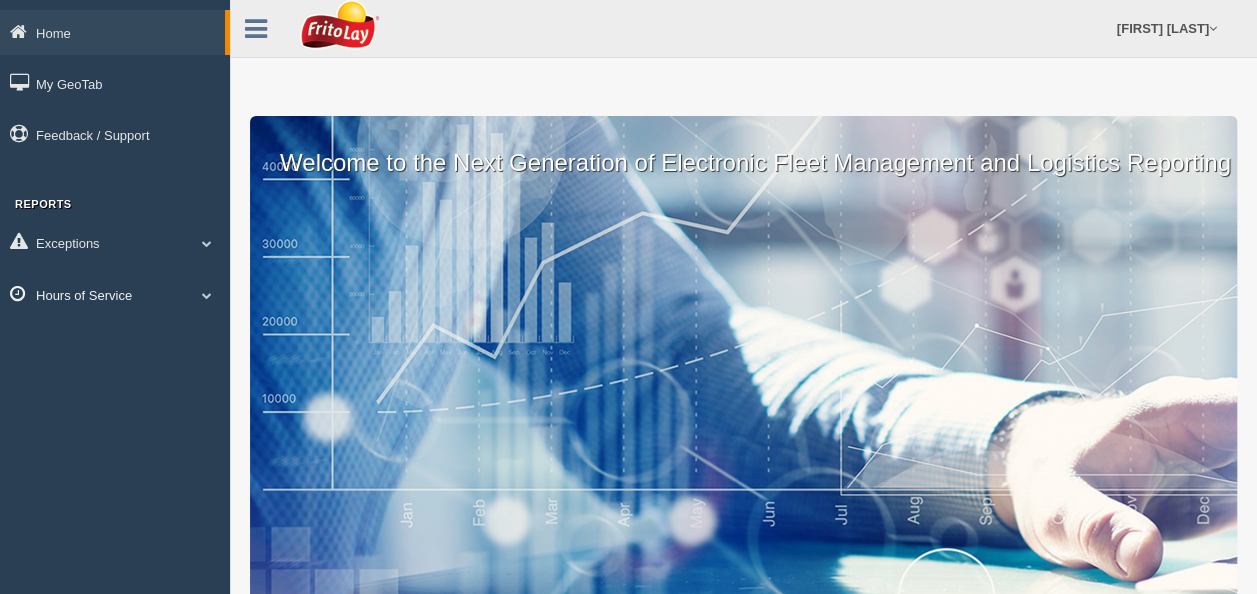 click at bounding box center (207, 295) 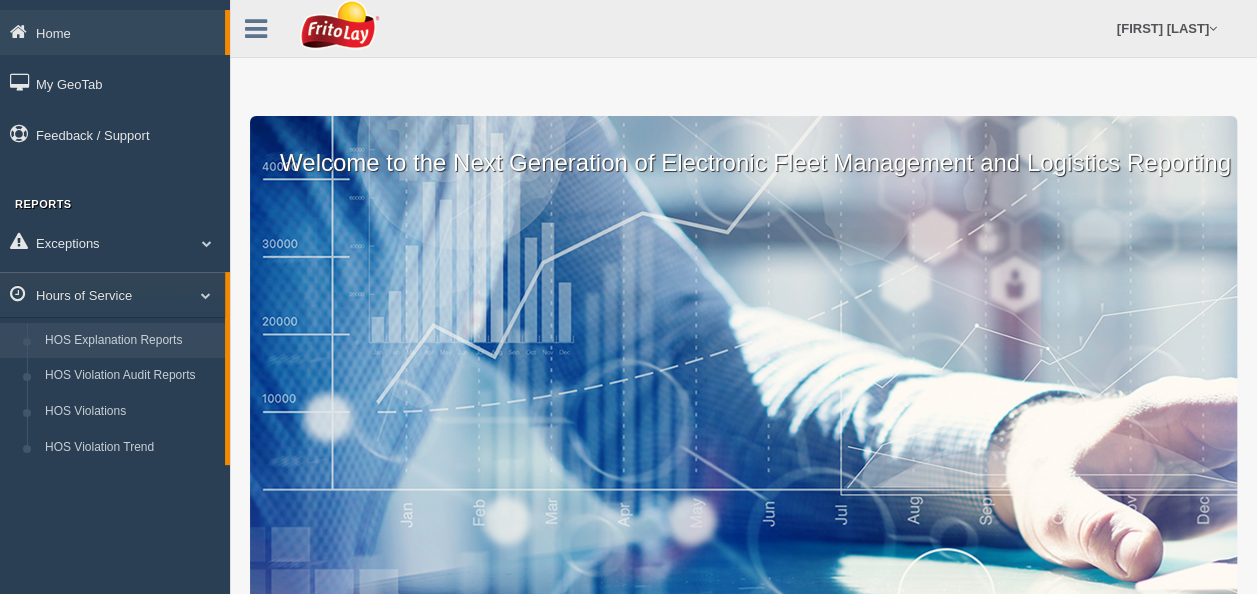 click on "HOS Explanation Reports" at bounding box center (130, 341) 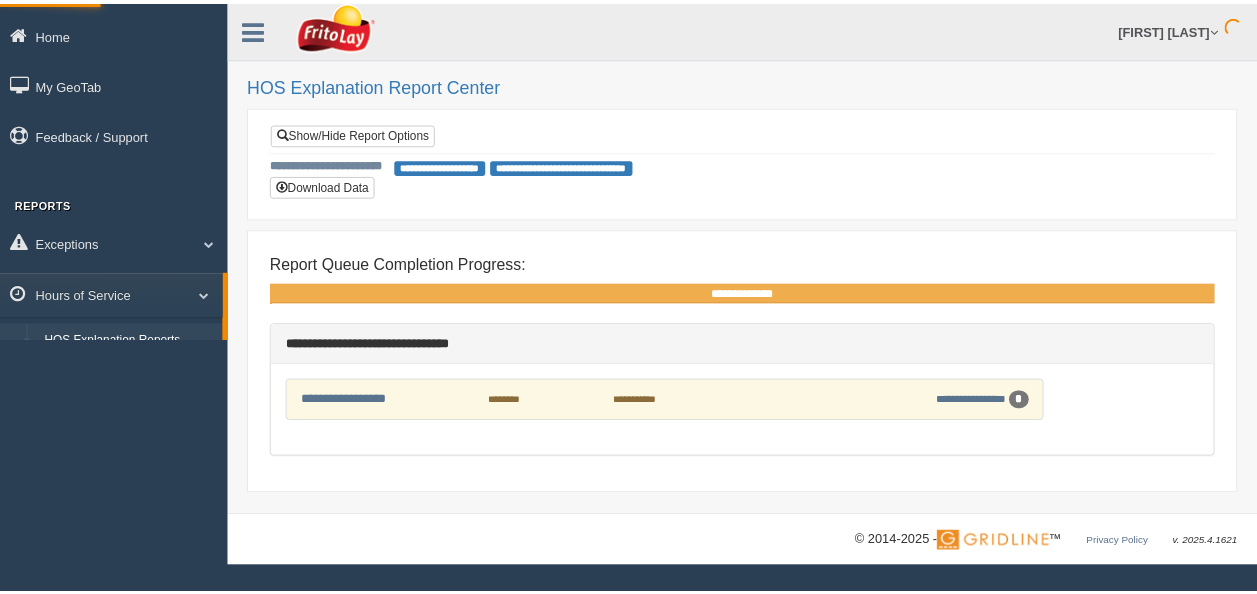 scroll, scrollTop: 0, scrollLeft: 0, axis: both 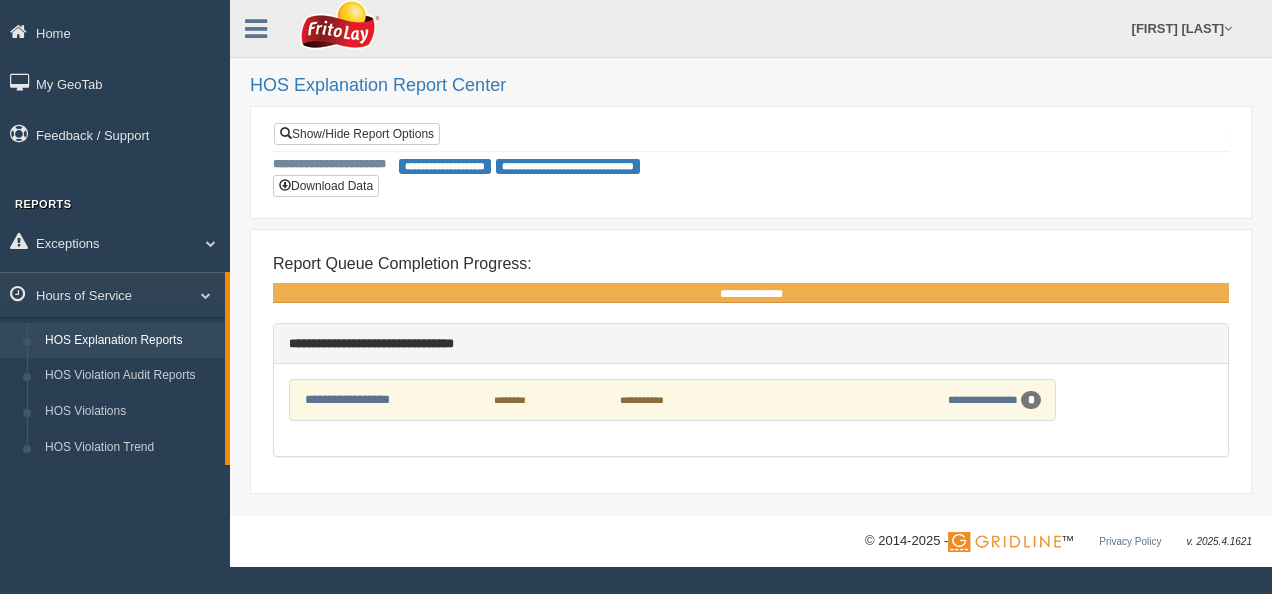 click on "**********" at bounding box center (736, 399) 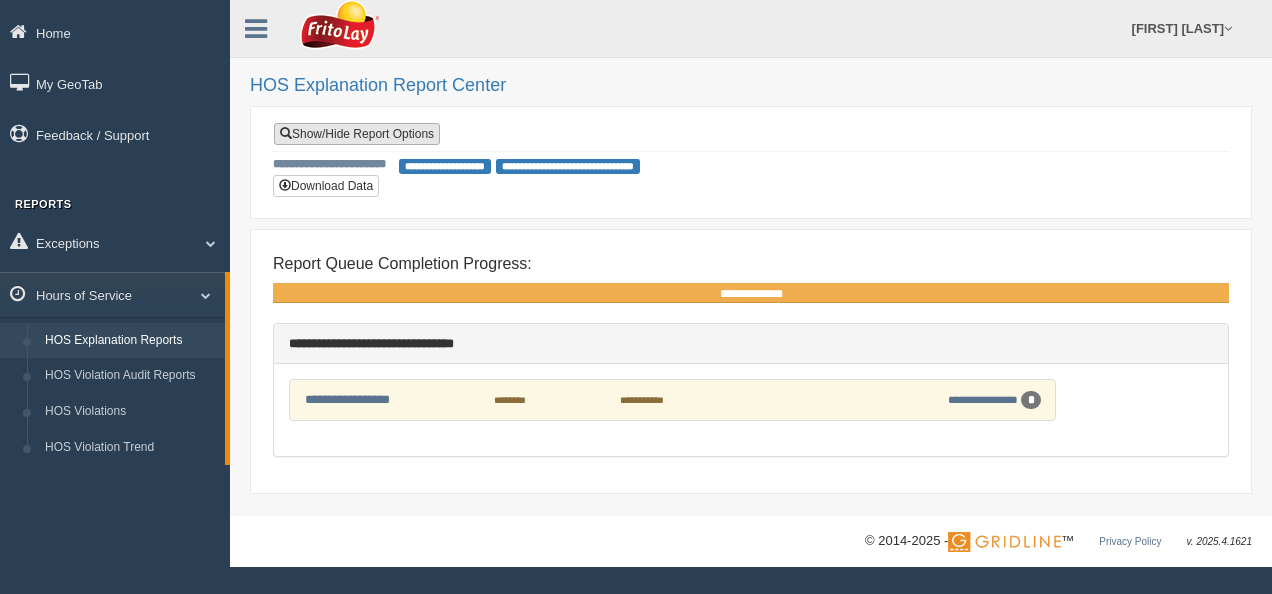click on "Show/Hide Report Options" at bounding box center (357, 134) 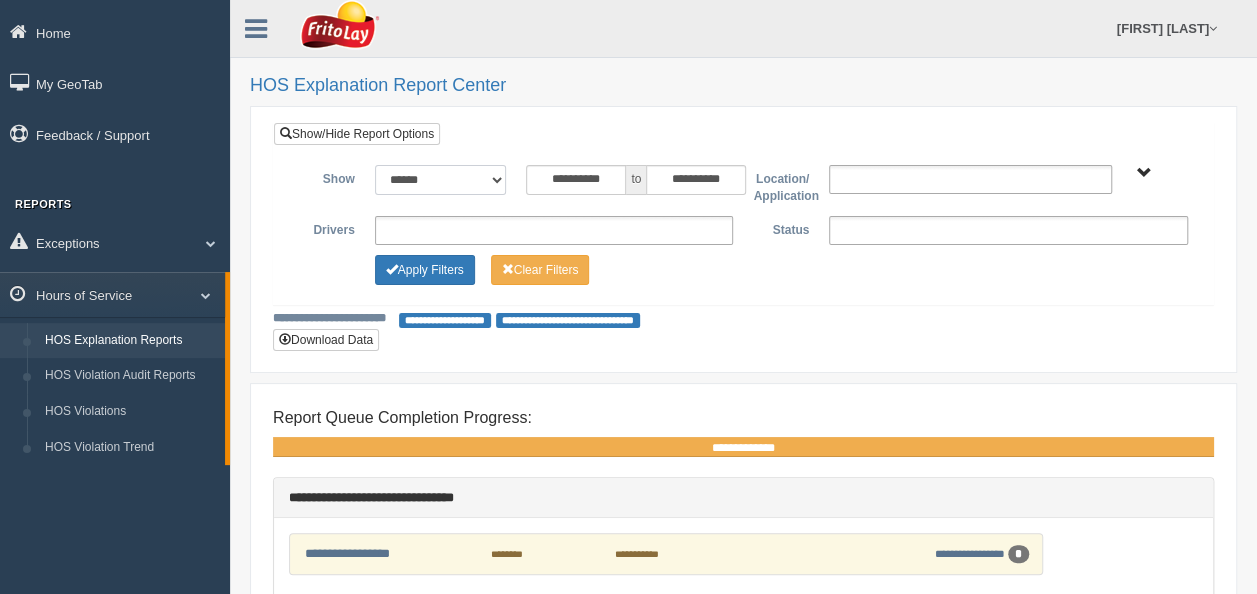 click on "**********" at bounding box center [441, 180] 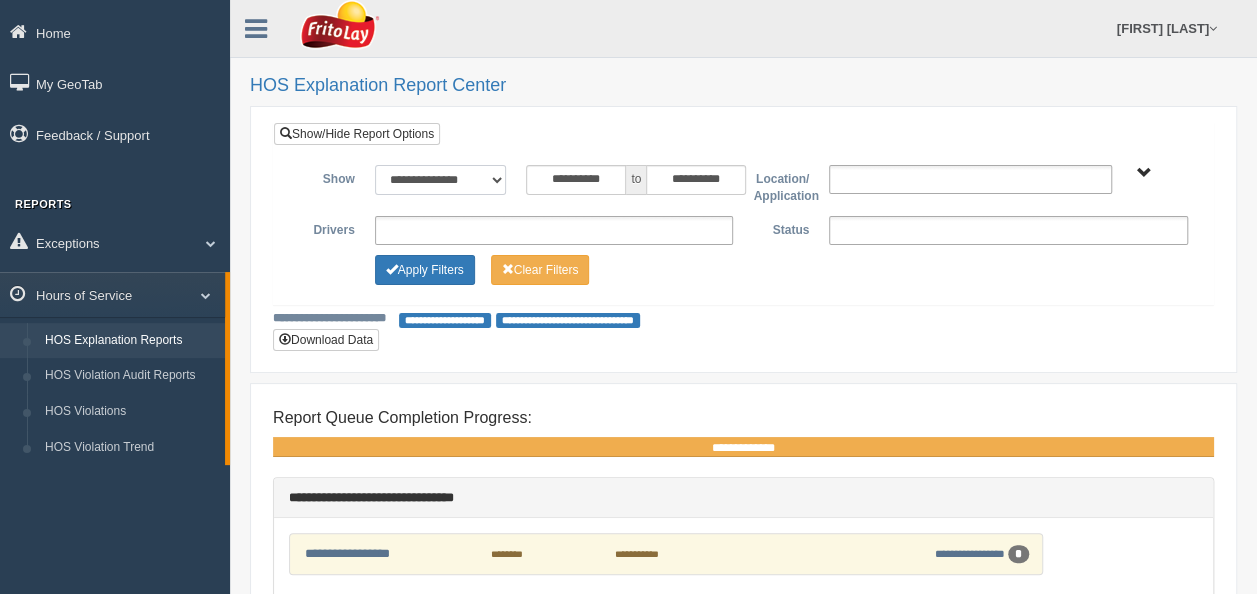 click on "**********" at bounding box center (441, 180) 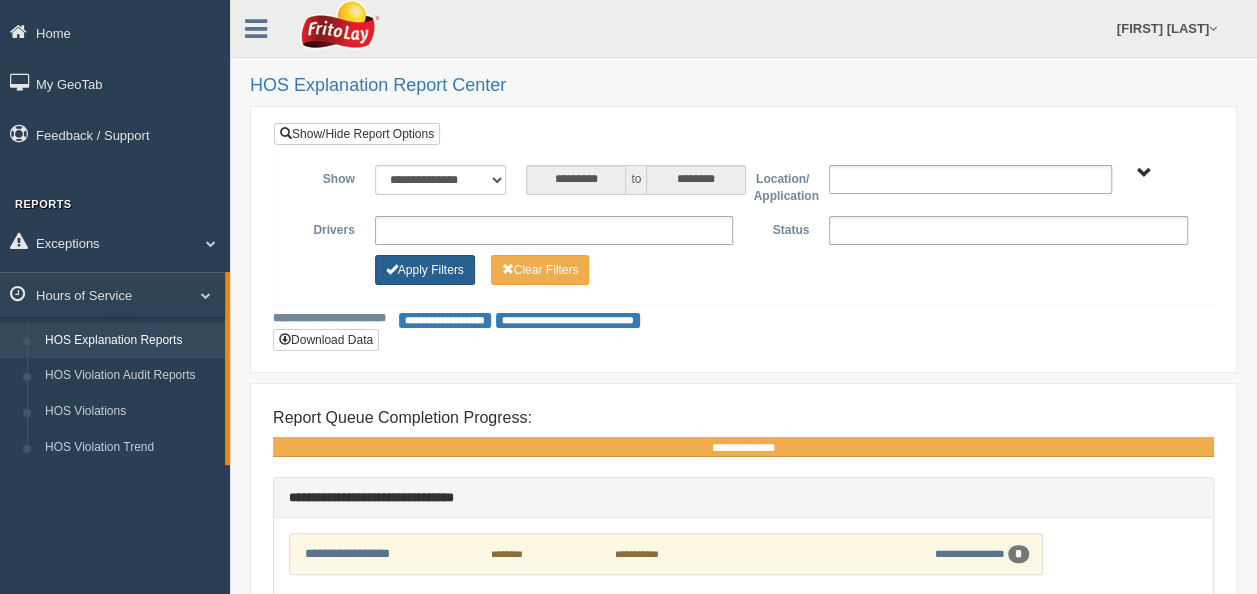 click on "Apply Filters" at bounding box center (425, 270) 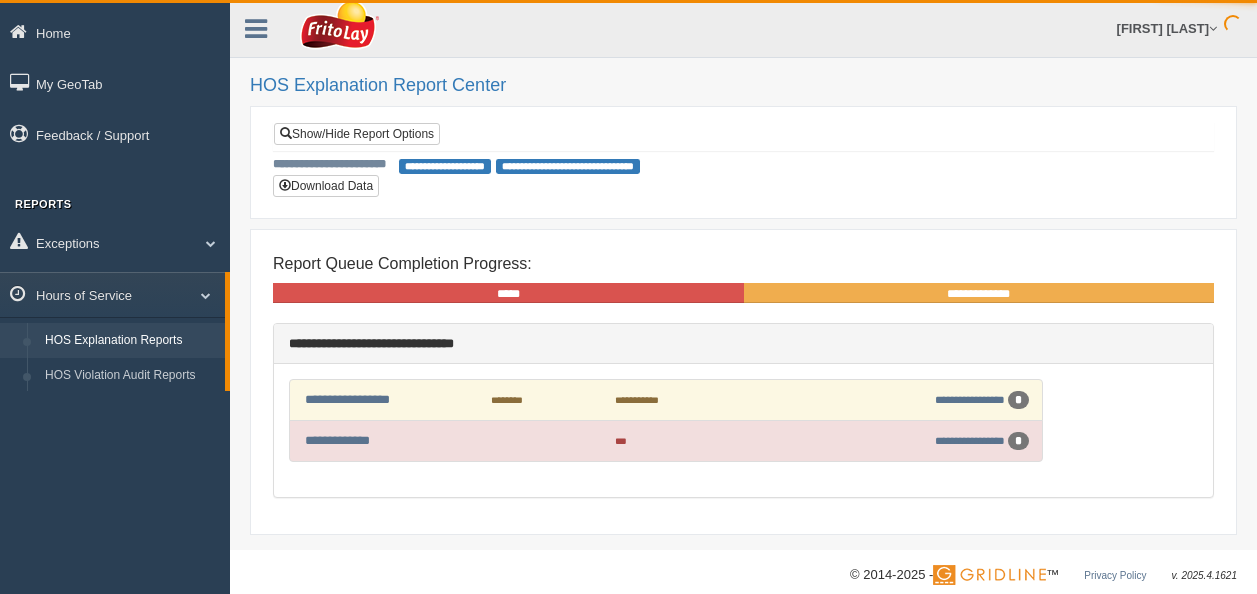 scroll, scrollTop: 0, scrollLeft: 0, axis: both 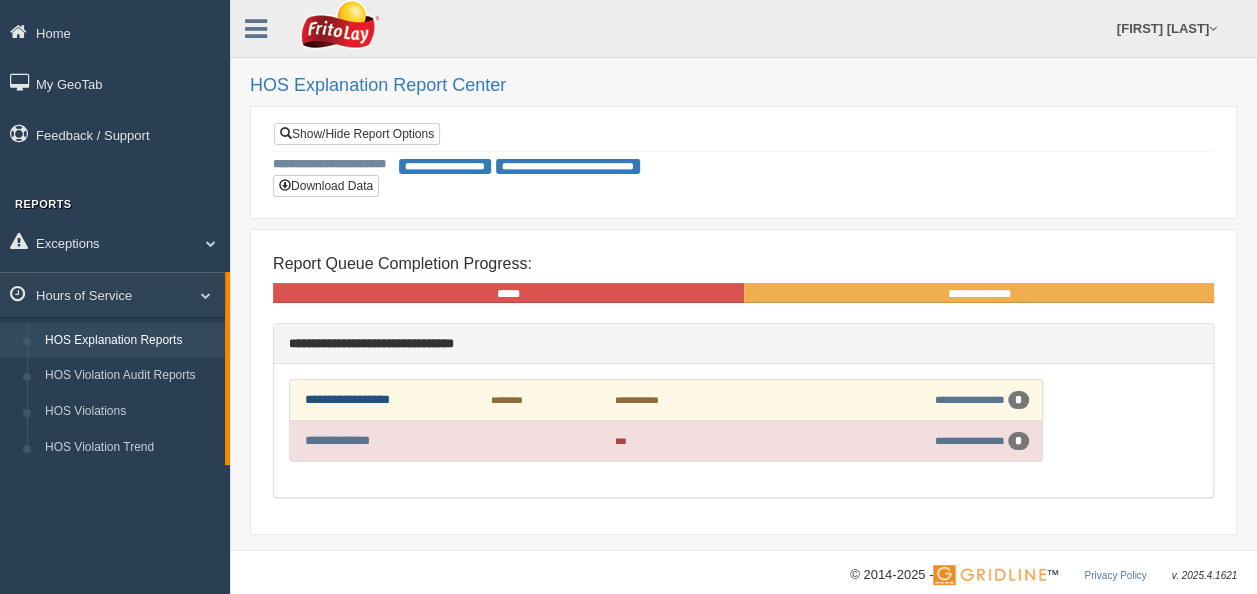 click on "**********" at bounding box center [347, 399] 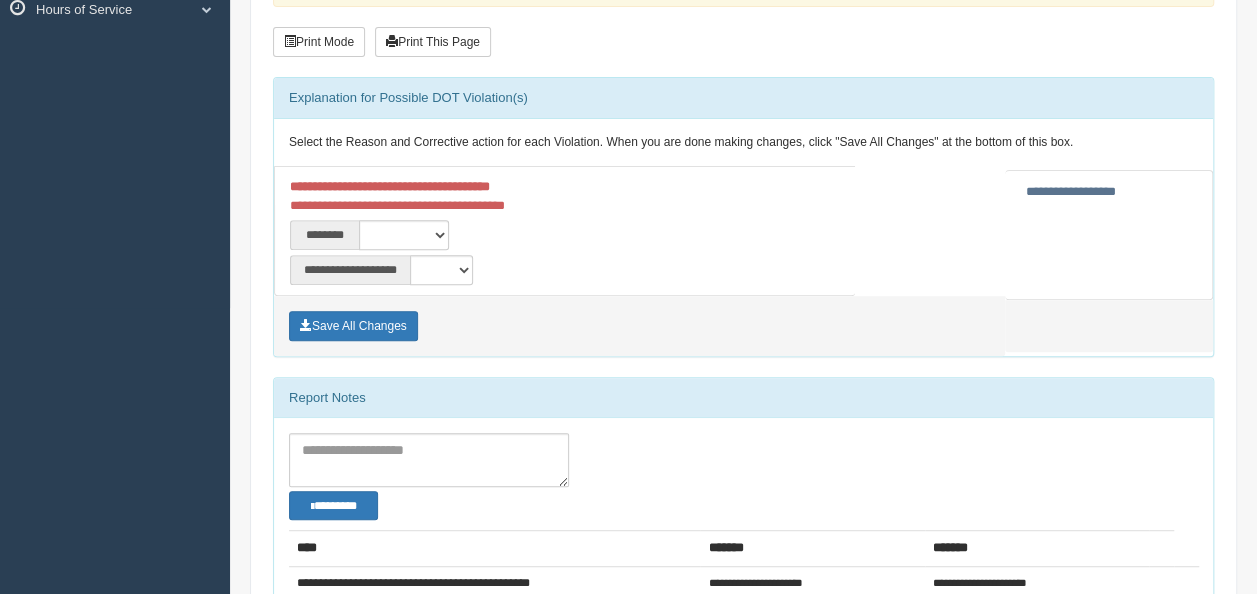 scroll, scrollTop: 284, scrollLeft: 0, axis: vertical 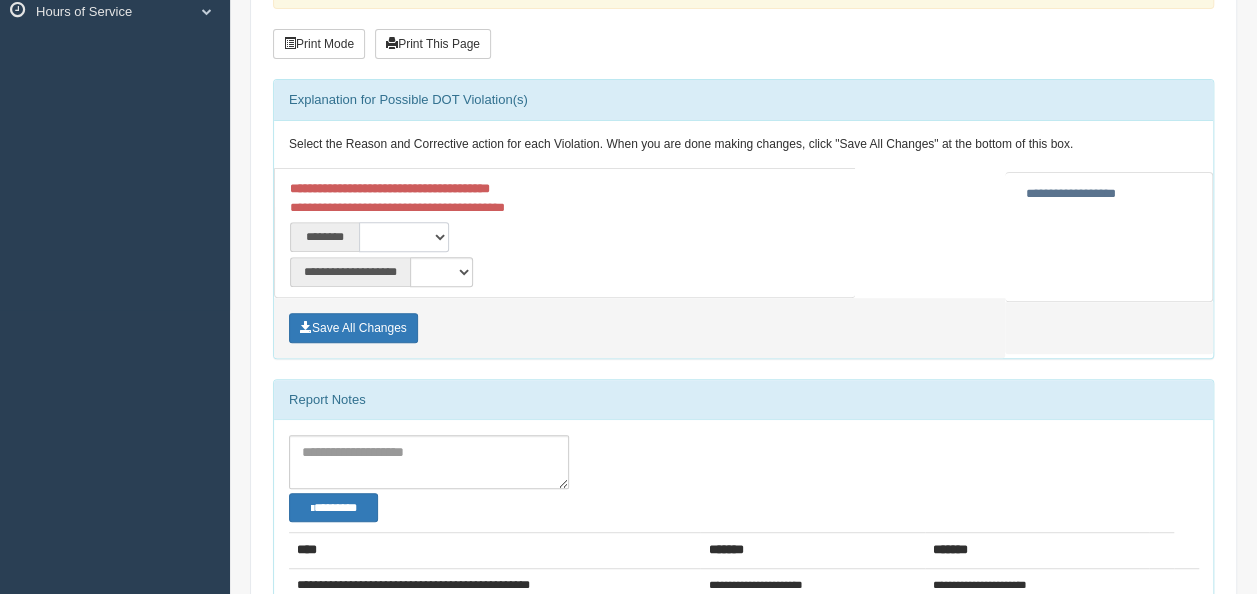 click on "**********" at bounding box center [404, 237] 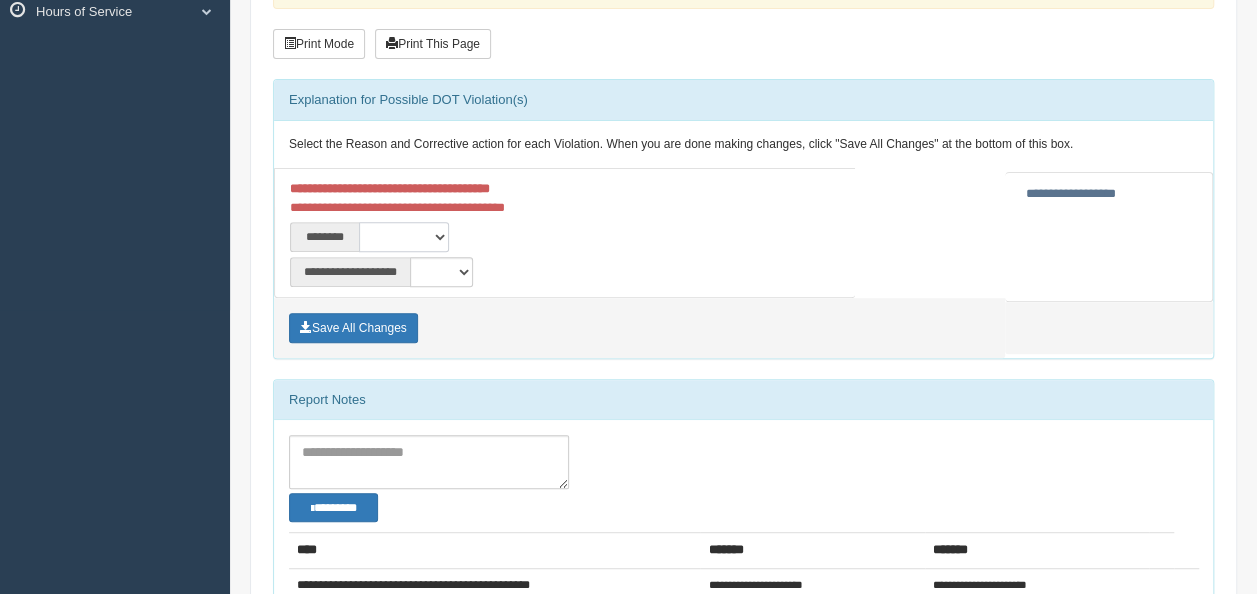 select on "****" 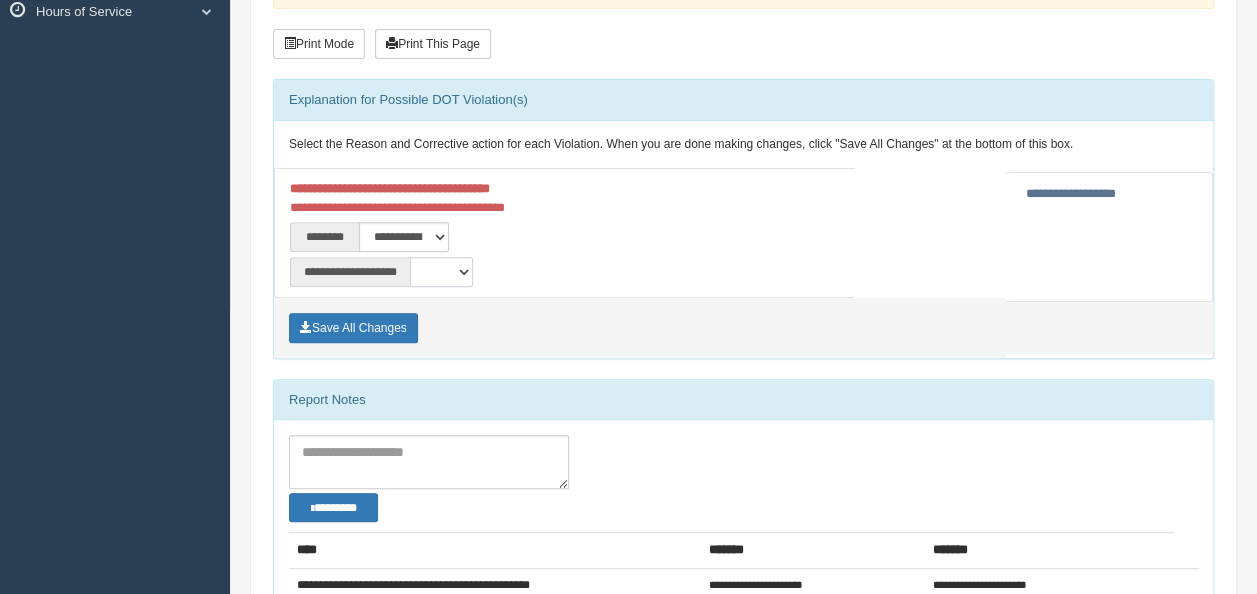 click on "**********" at bounding box center (441, 272) 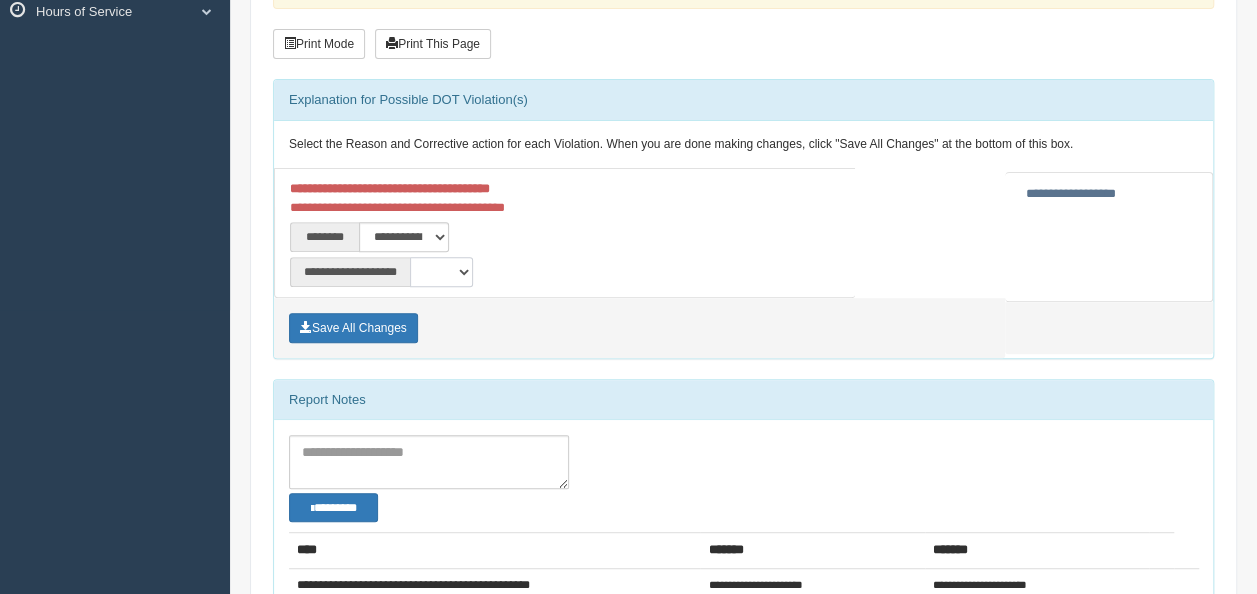 select on "**" 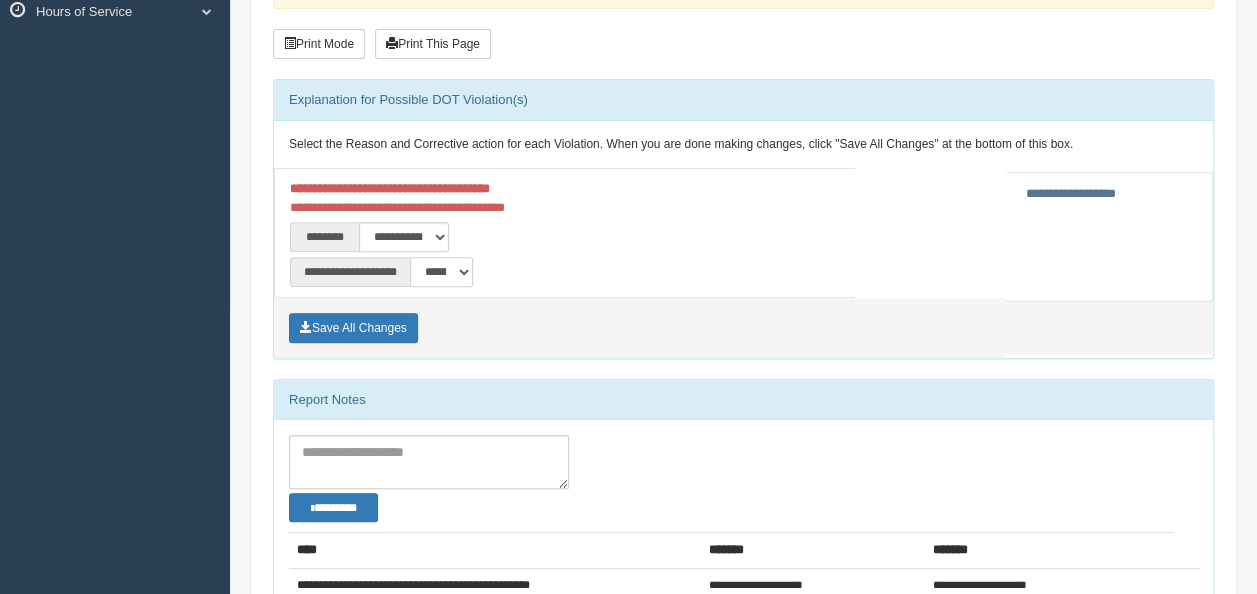 click on "**********" at bounding box center [441, 272] 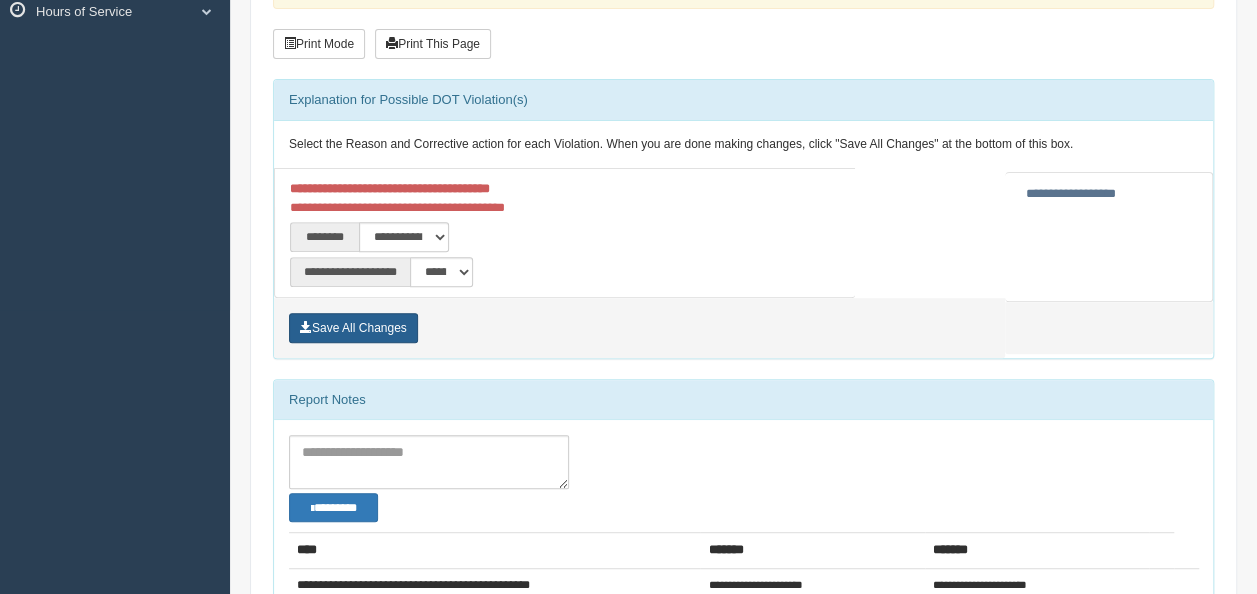 click on "Save All Changes" at bounding box center (353, 328) 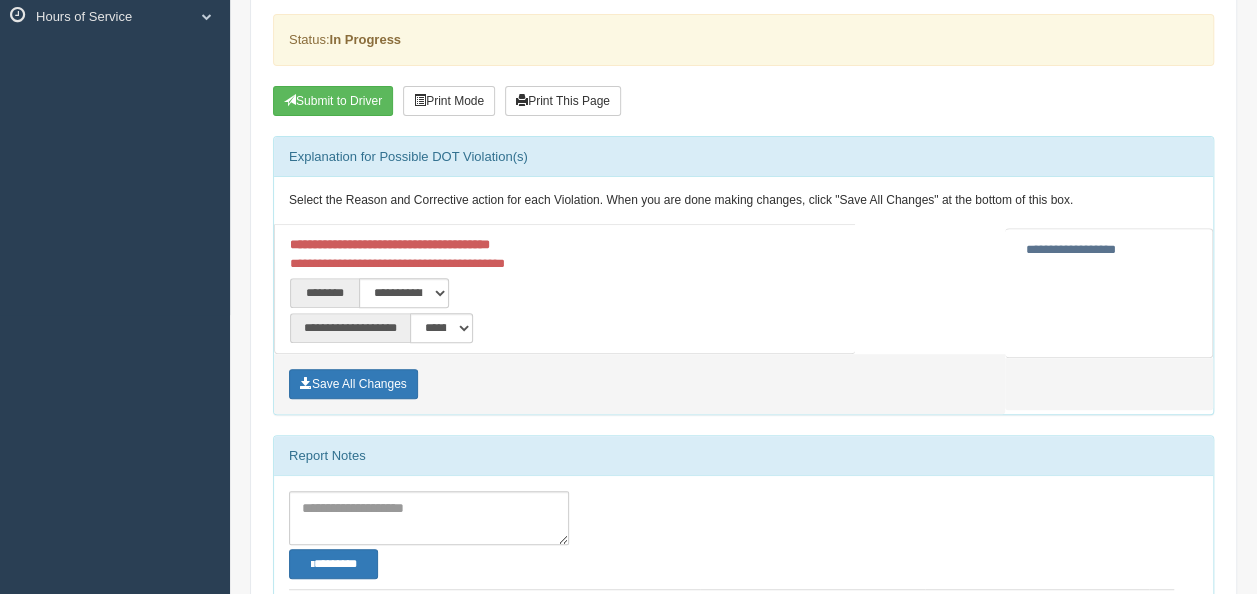 scroll, scrollTop: 276, scrollLeft: 0, axis: vertical 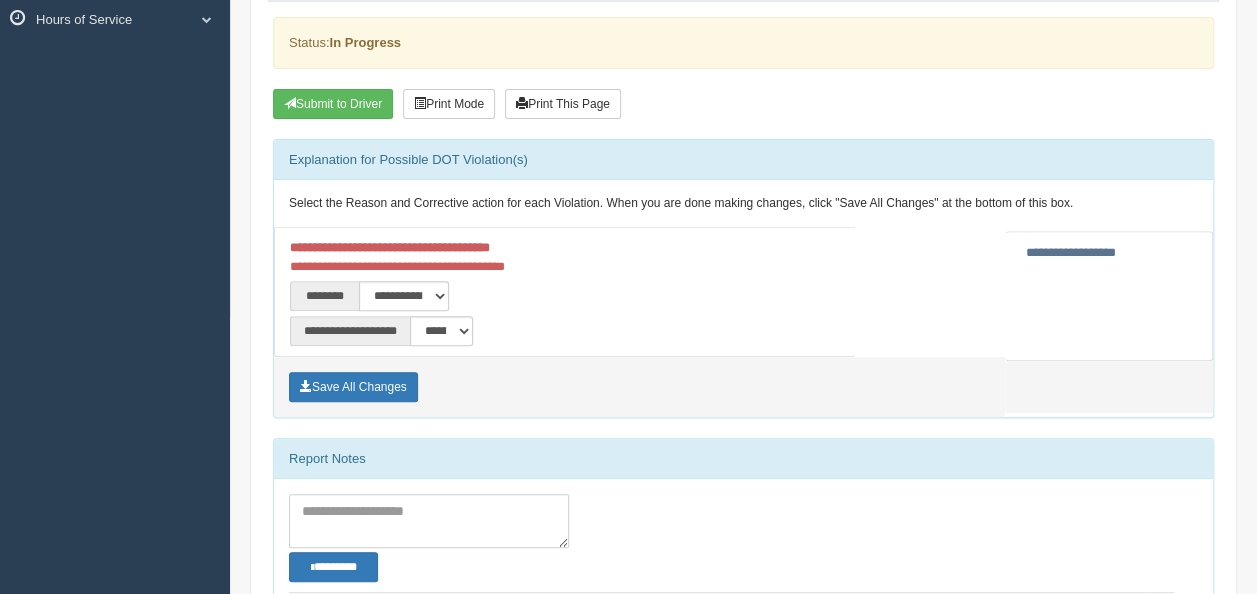 click at bounding box center [429, 521] 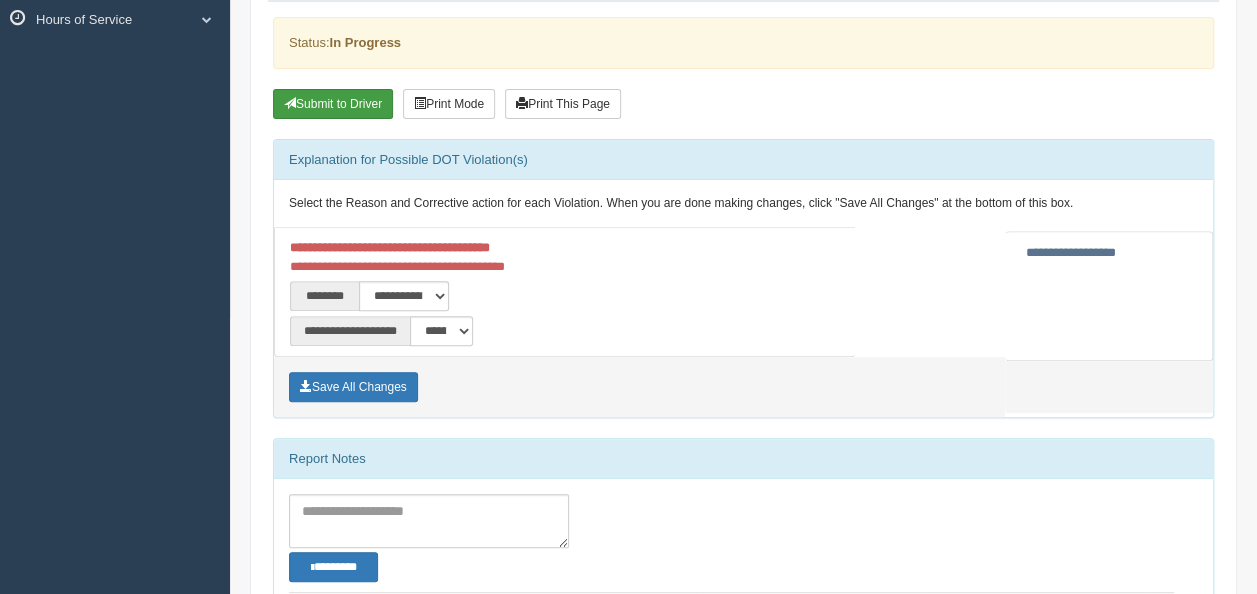 click on "Submit to Driver" at bounding box center (333, 104) 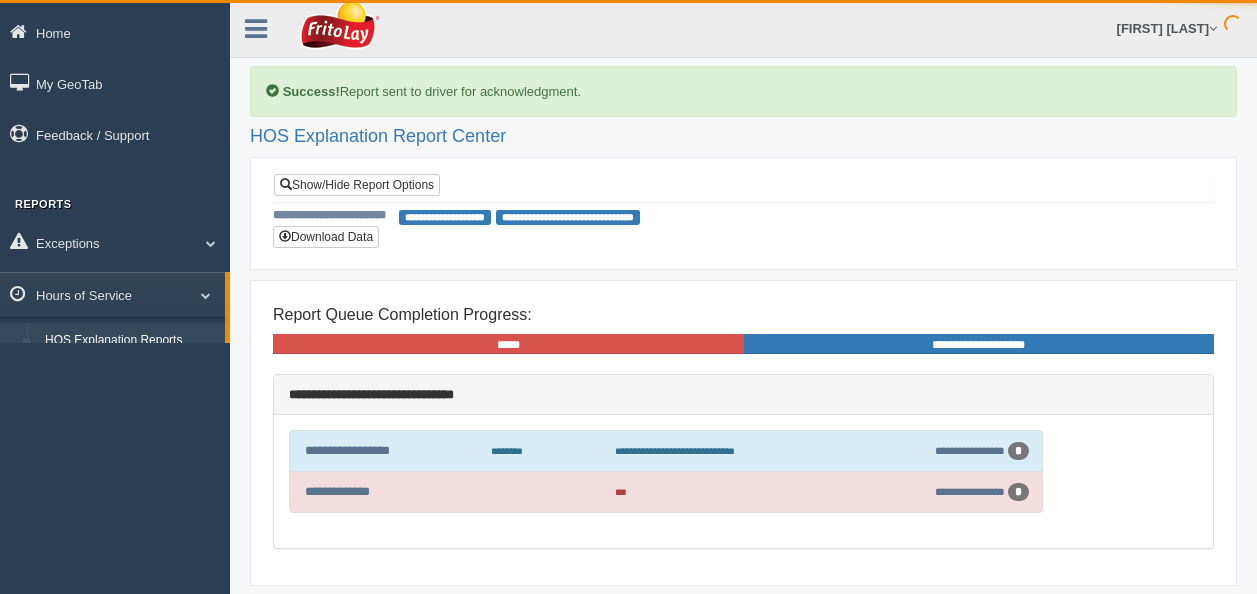 scroll, scrollTop: 0, scrollLeft: 0, axis: both 